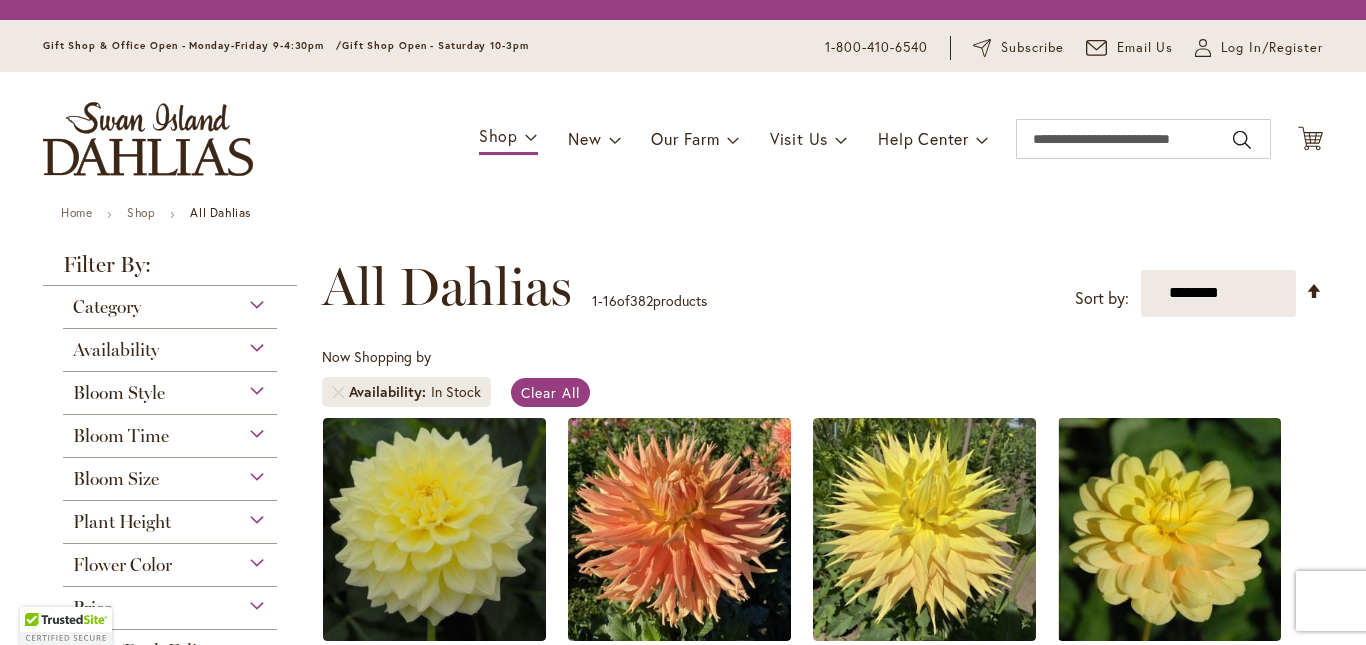 scroll, scrollTop: 0, scrollLeft: 0, axis: both 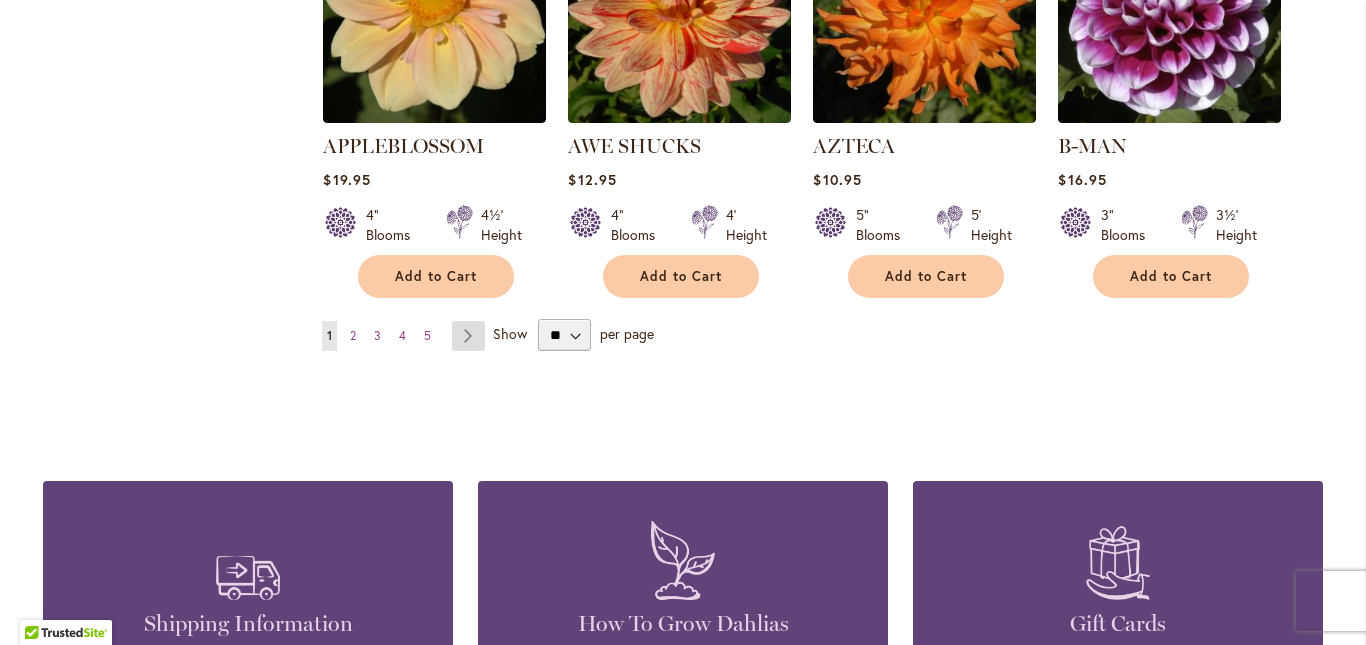 click on "Page
Next" at bounding box center (468, 336) 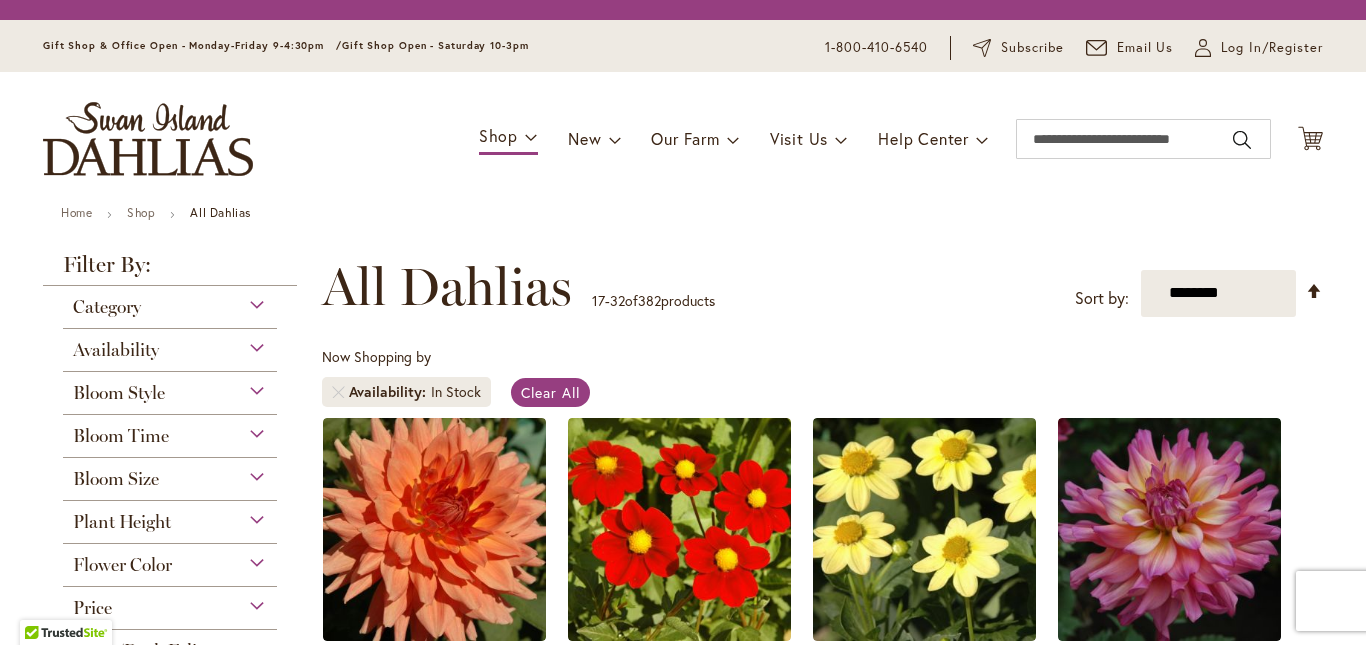 scroll, scrollTop: 0, scrollLeft: 0, axis: both 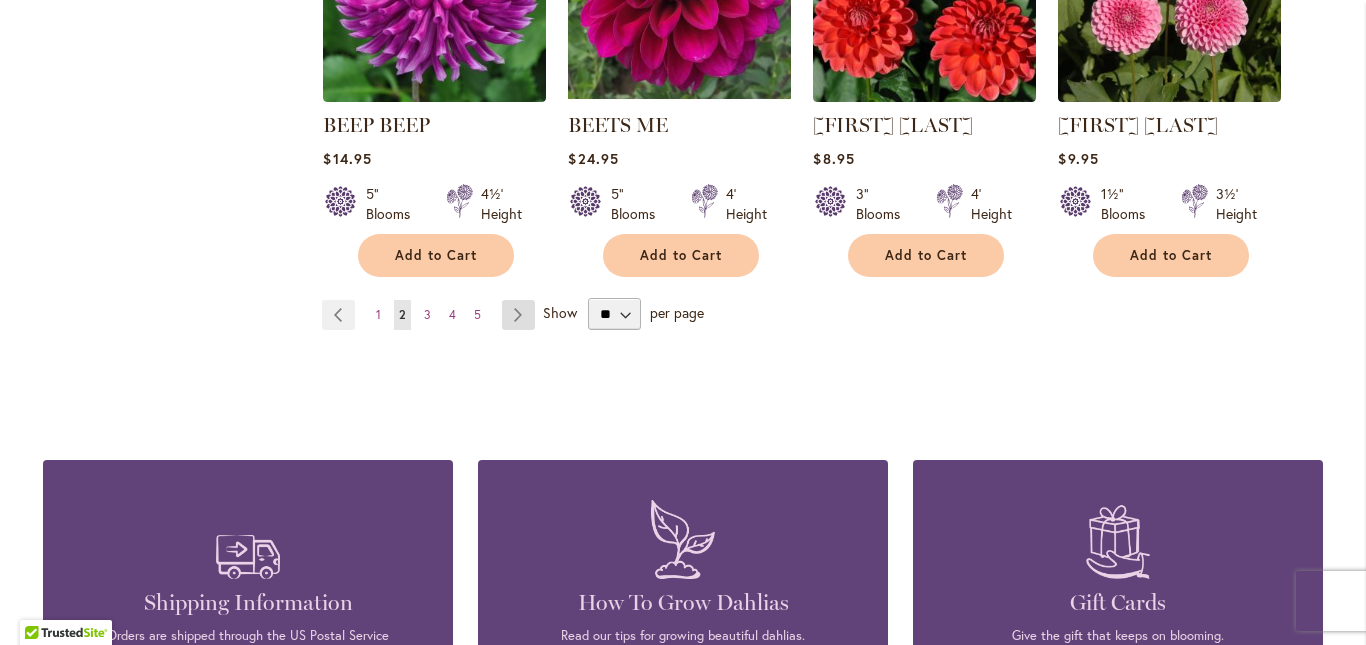 click on "Page
Next" at bounding box center (518, 315) 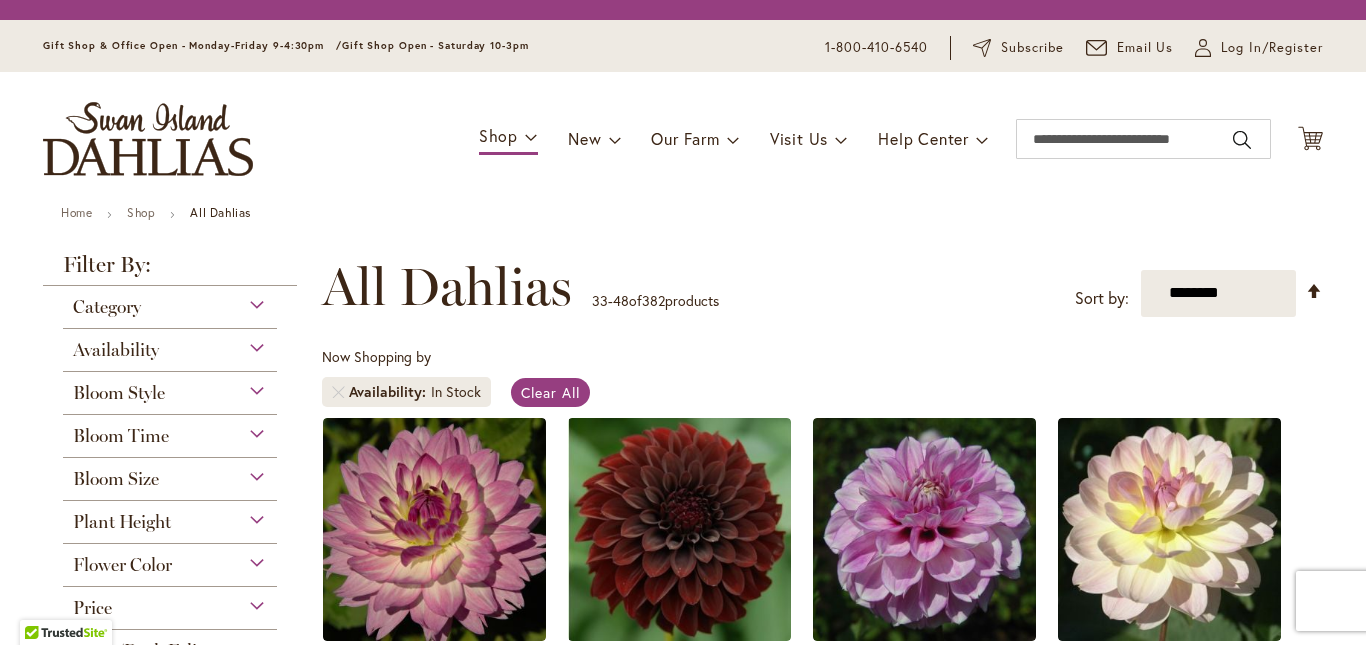 scroll, scrollTop: 0, scrollLeft: 0, axis: both 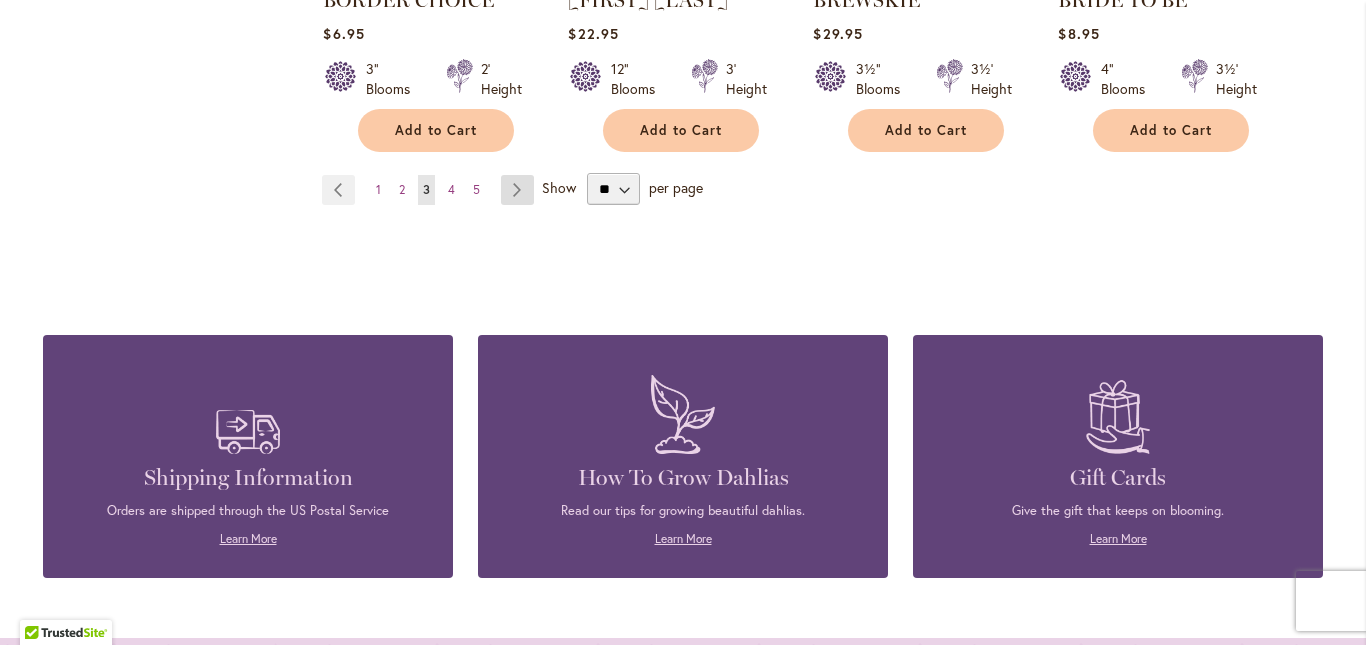 click on "Page
Next" at bounding box center [517, 190] 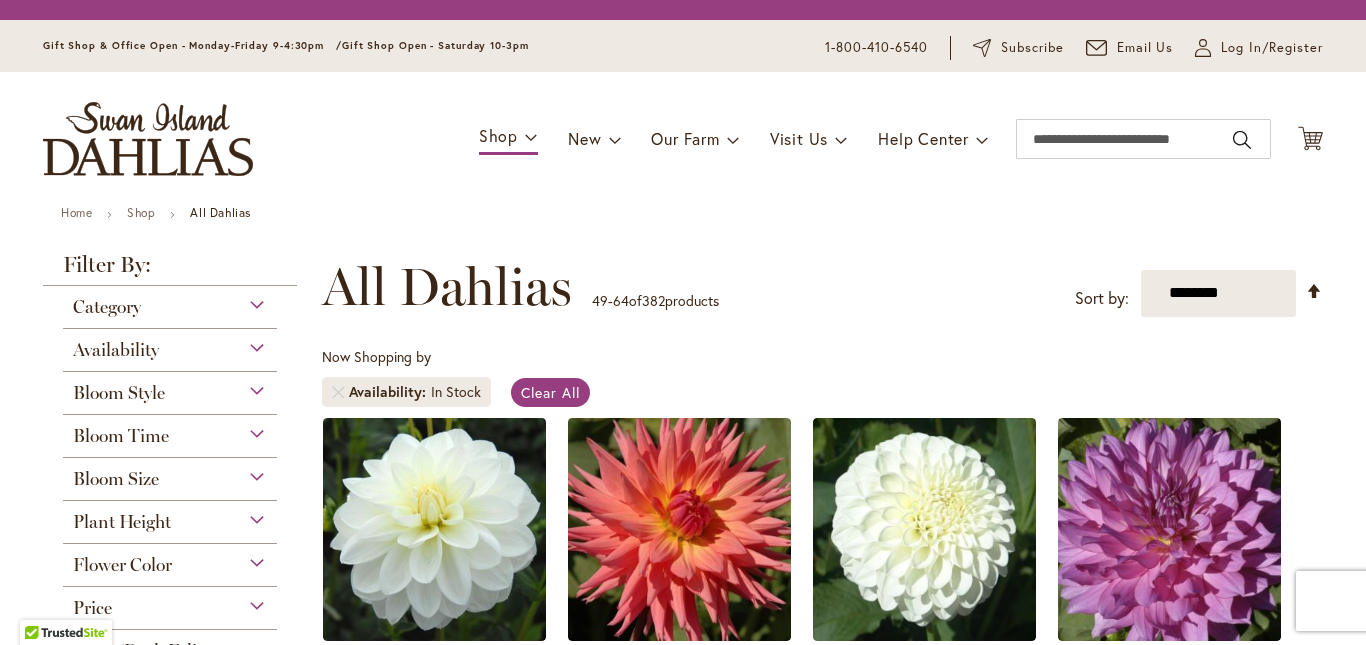 scroll, scrollTop: 0, scrollLeft: 0, axis: both 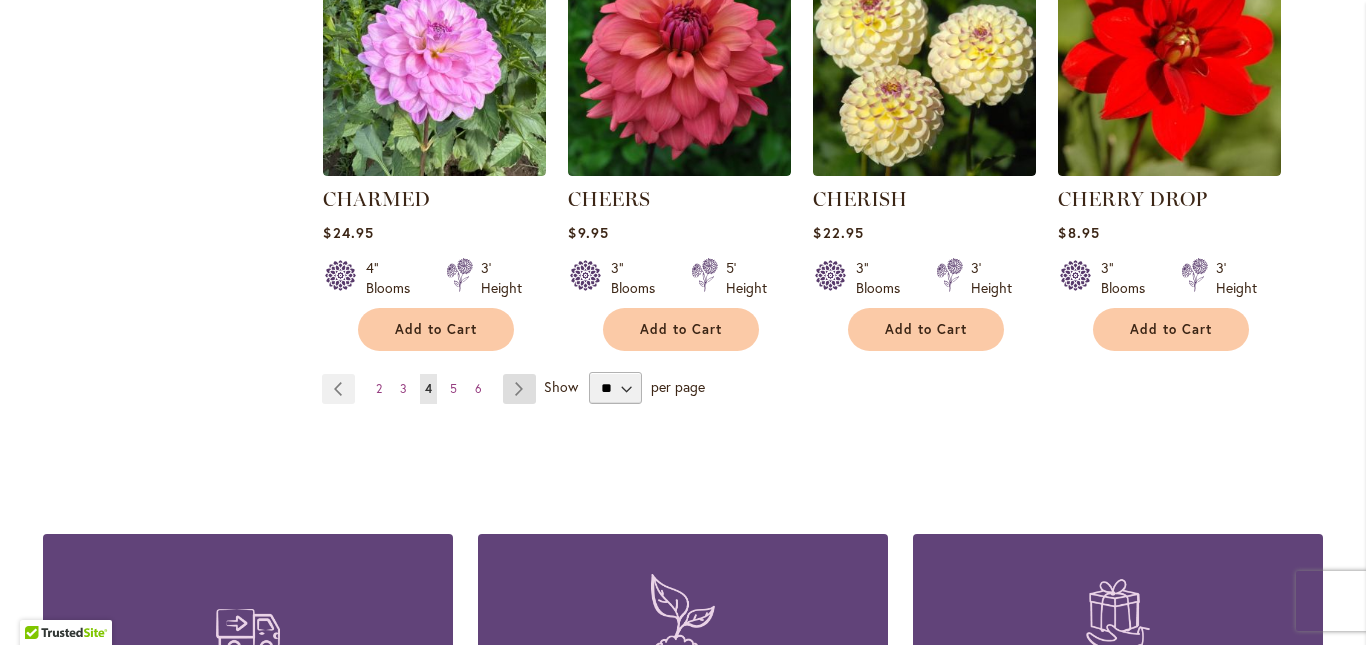 click on "Page
Next" at bounding box center [519, 389] 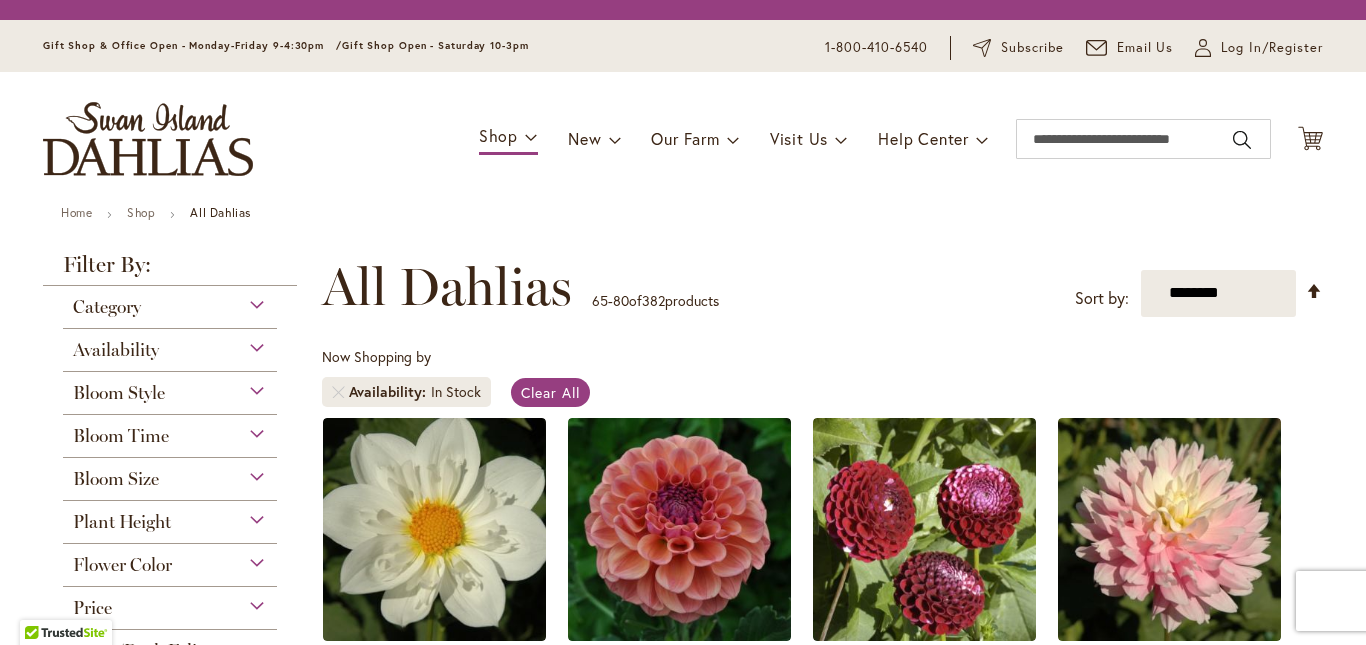 scroll, scrollTop: 0, scrollLeft: 0, axis: both 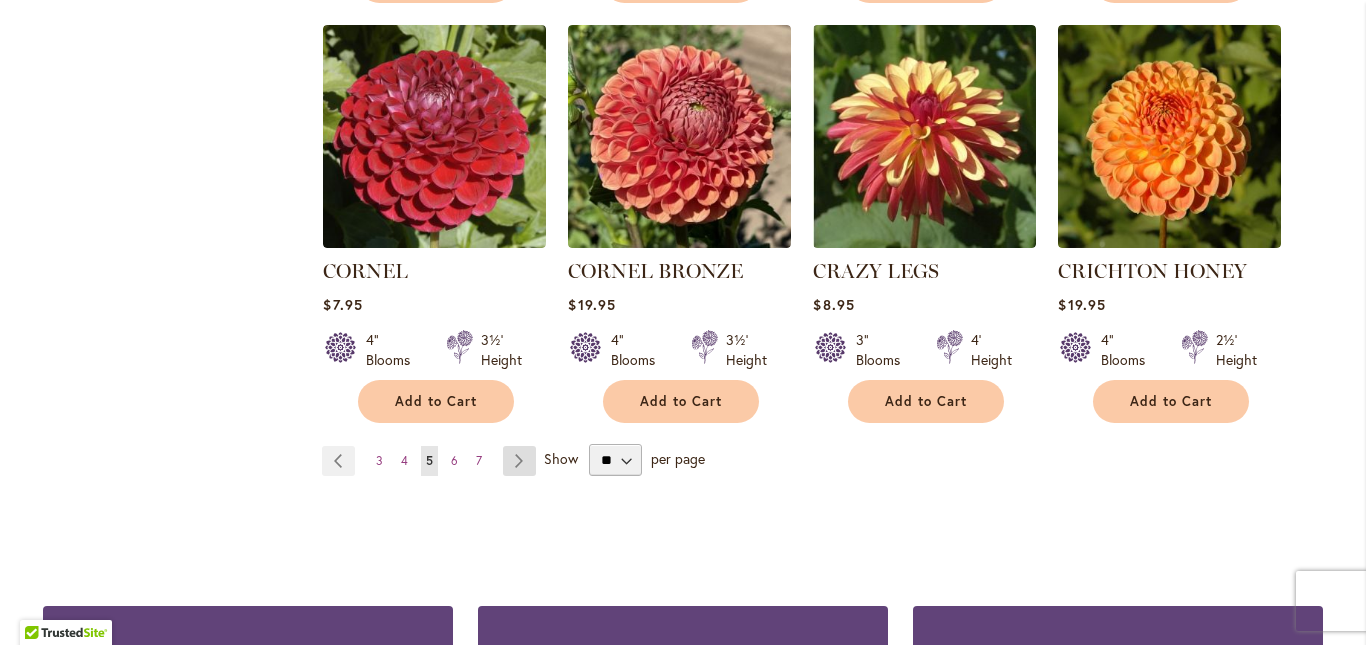 click on "Page
Next" at bounding box center [519, 461] 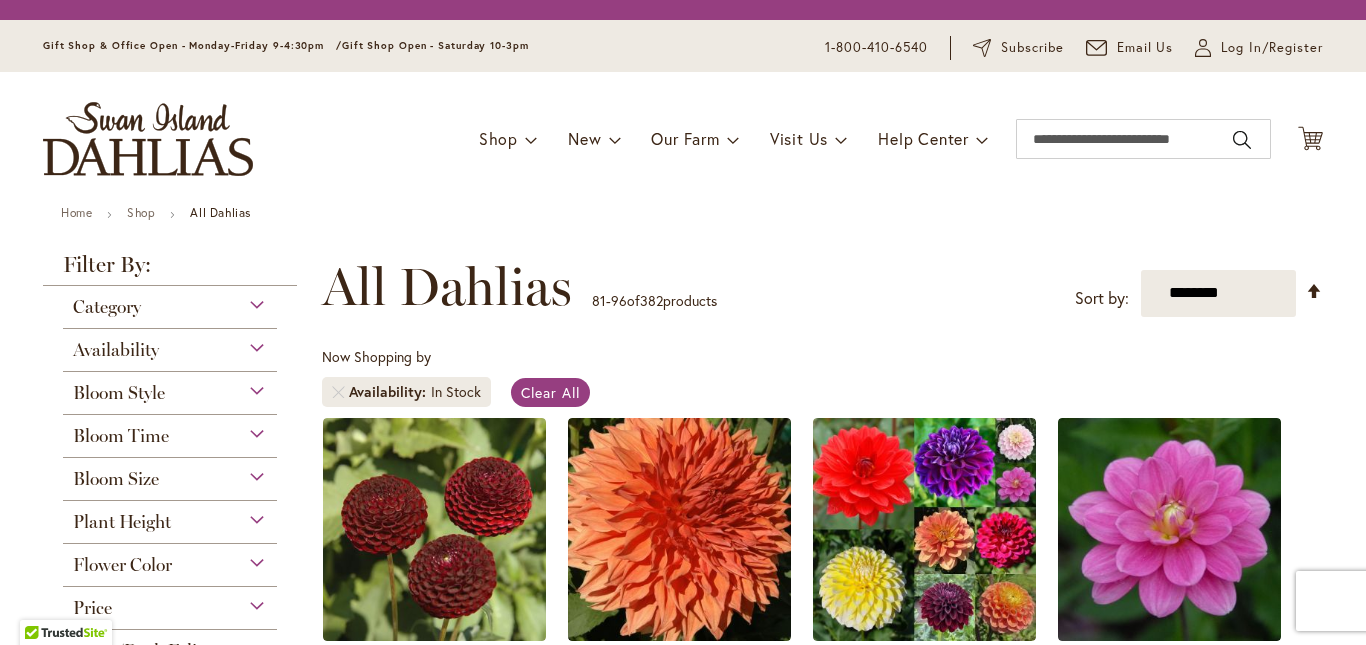 scroll, scrollTop: 0, scrollLeft: 0, axis: both 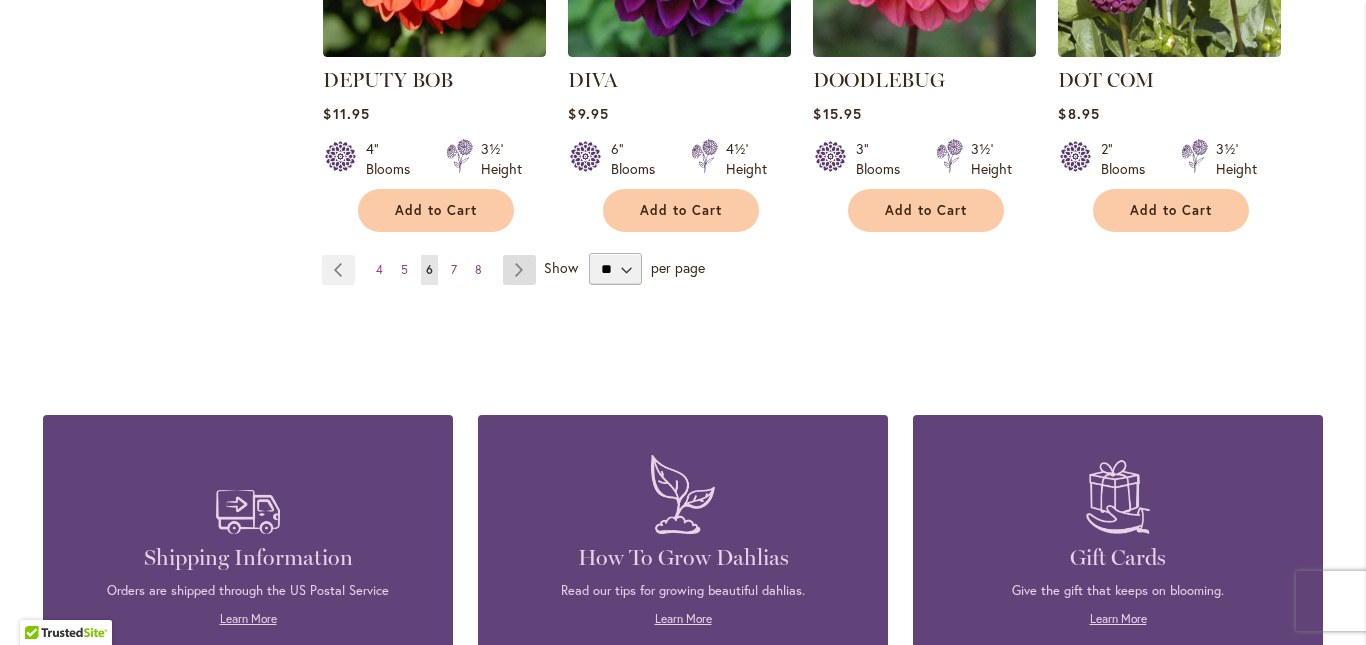 click on "Page
Next" at bounding box center [519, 270] 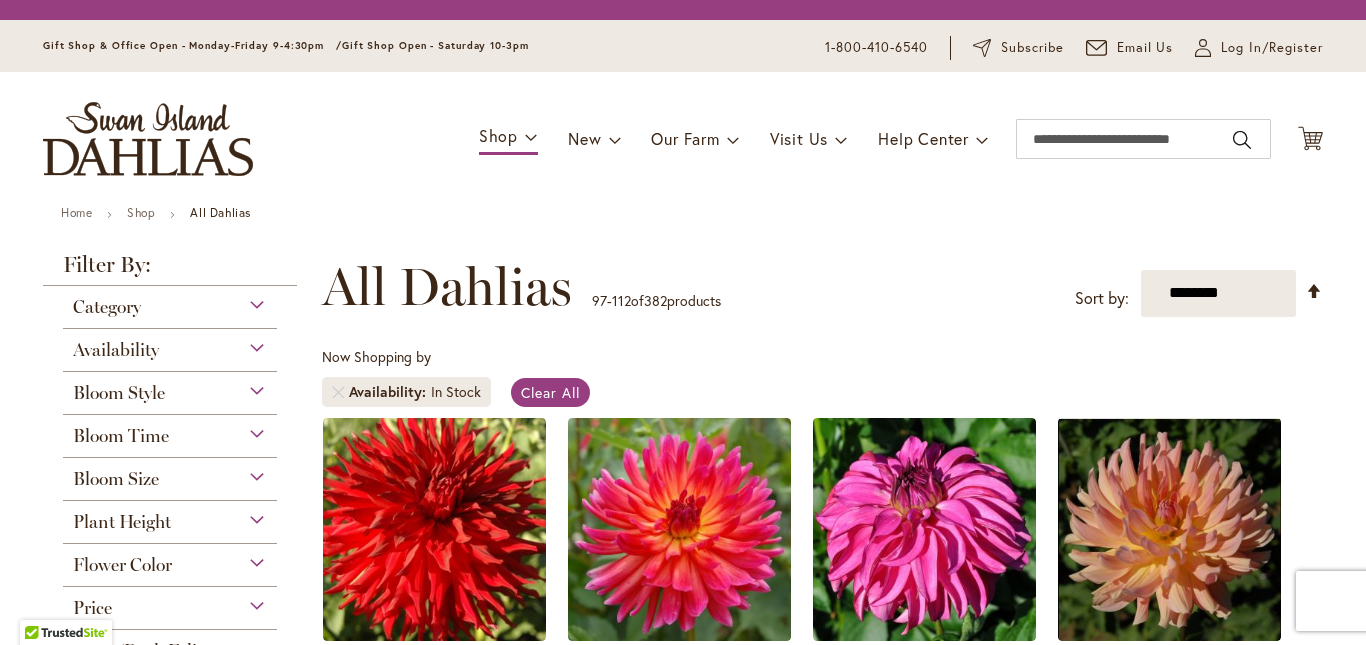 scroll, scrollTop: 0, scrollLeft: 0, axis: both 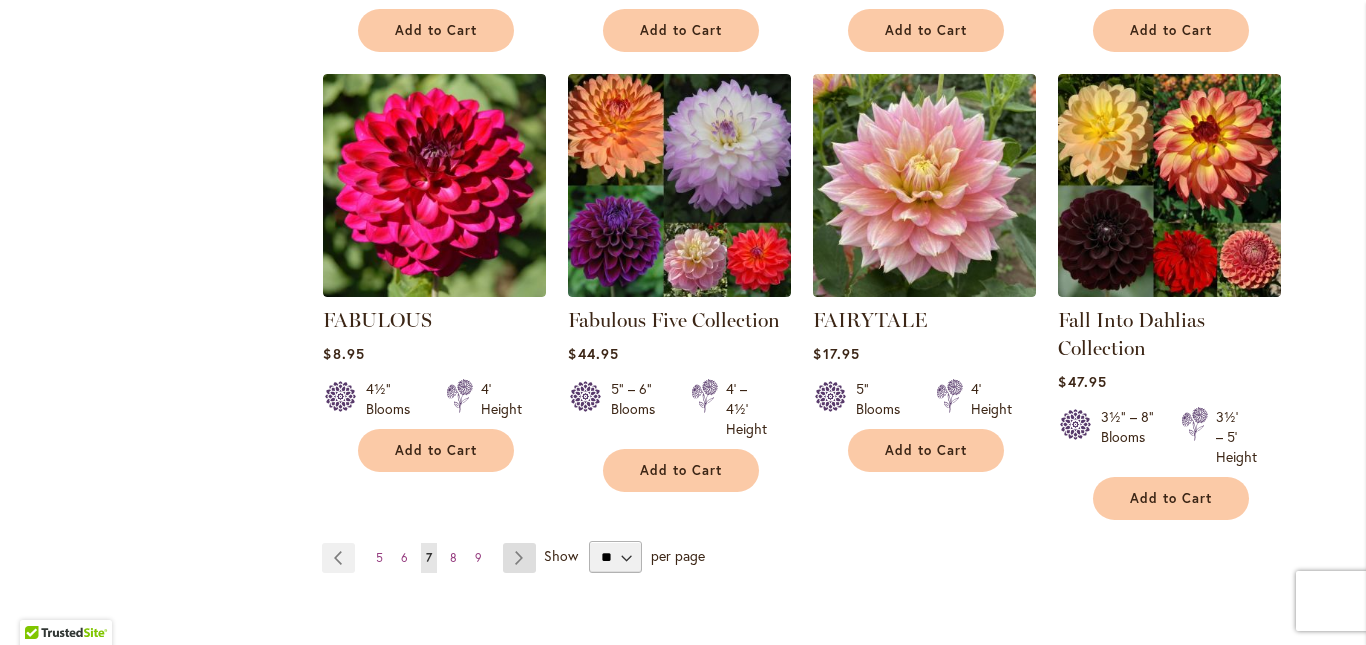 click on "Page
Next" at bounding box center (519, 558) 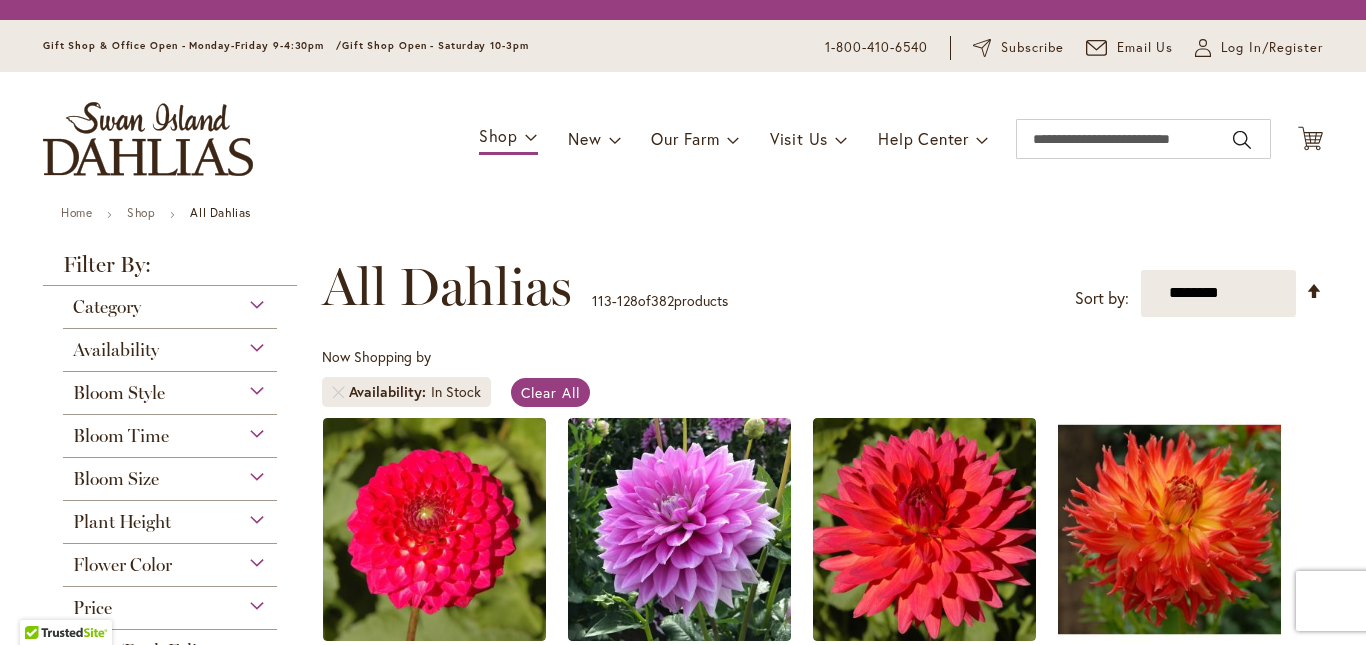 scroll, scrollTop: 0, scrollLeft: 0, axis: both 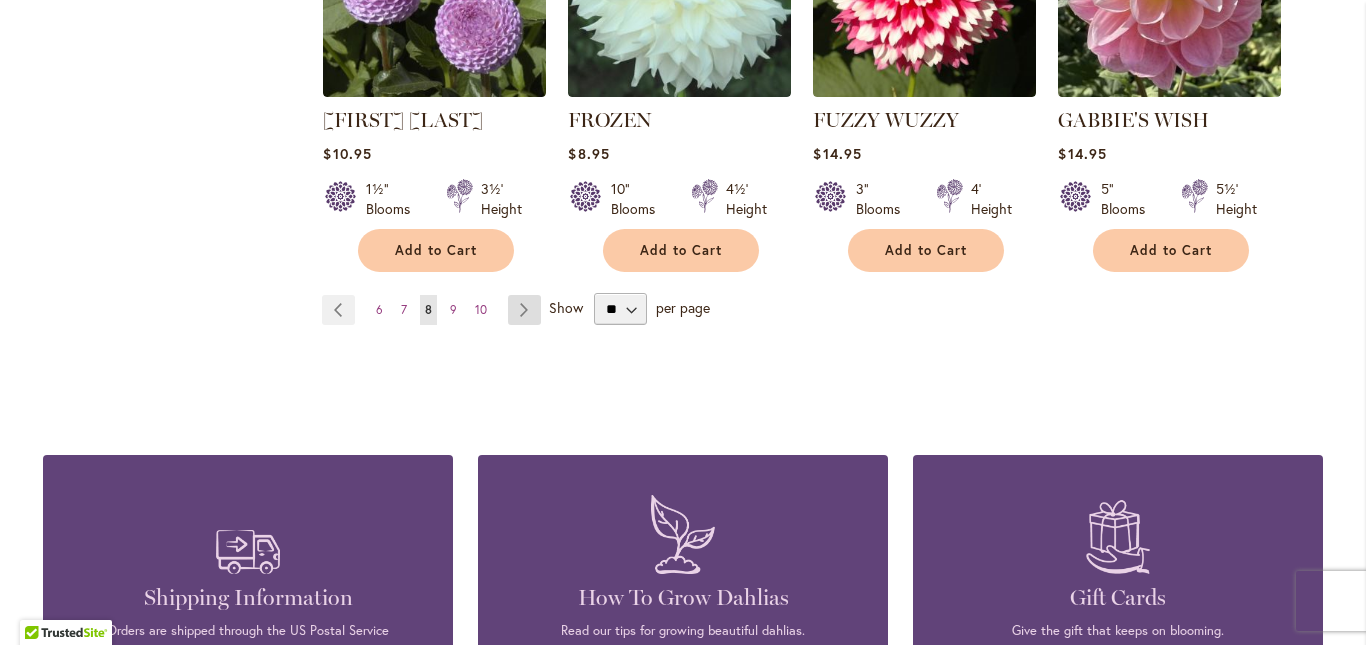 click on "Page
Next" at bounding box center [524, 310] 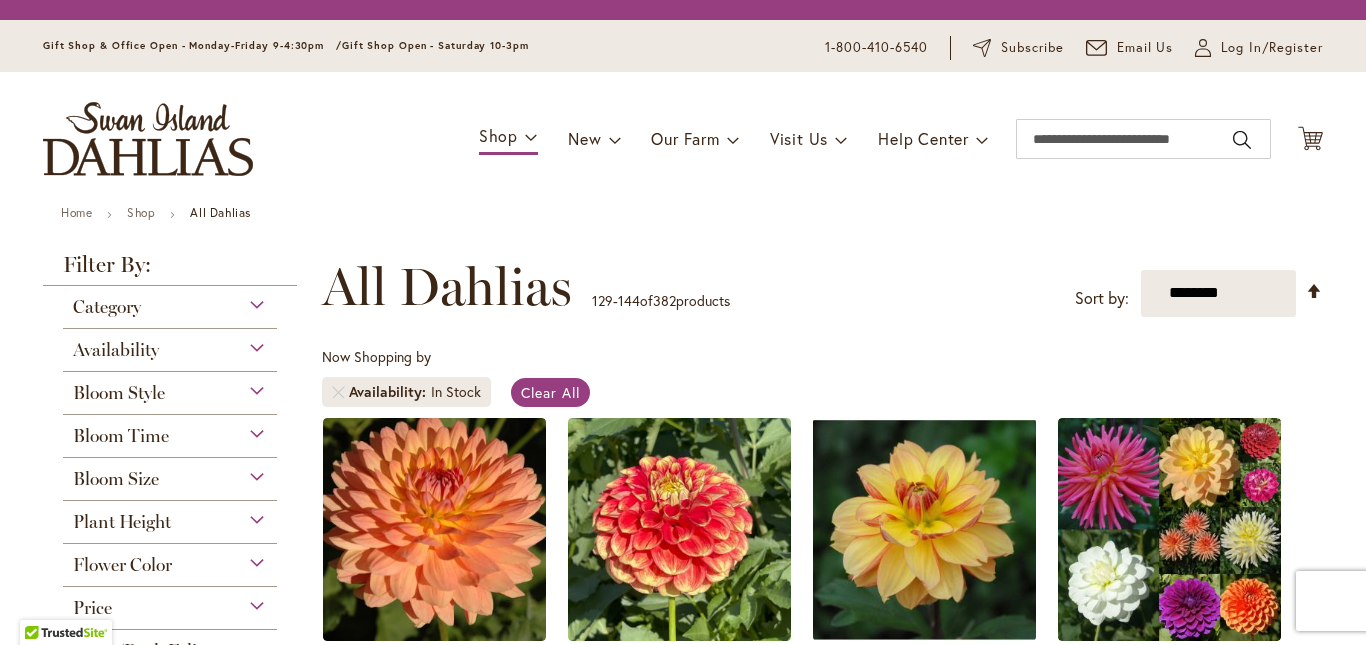 scroll, scrollTop: 0, scrollLeft: 0, axis: both 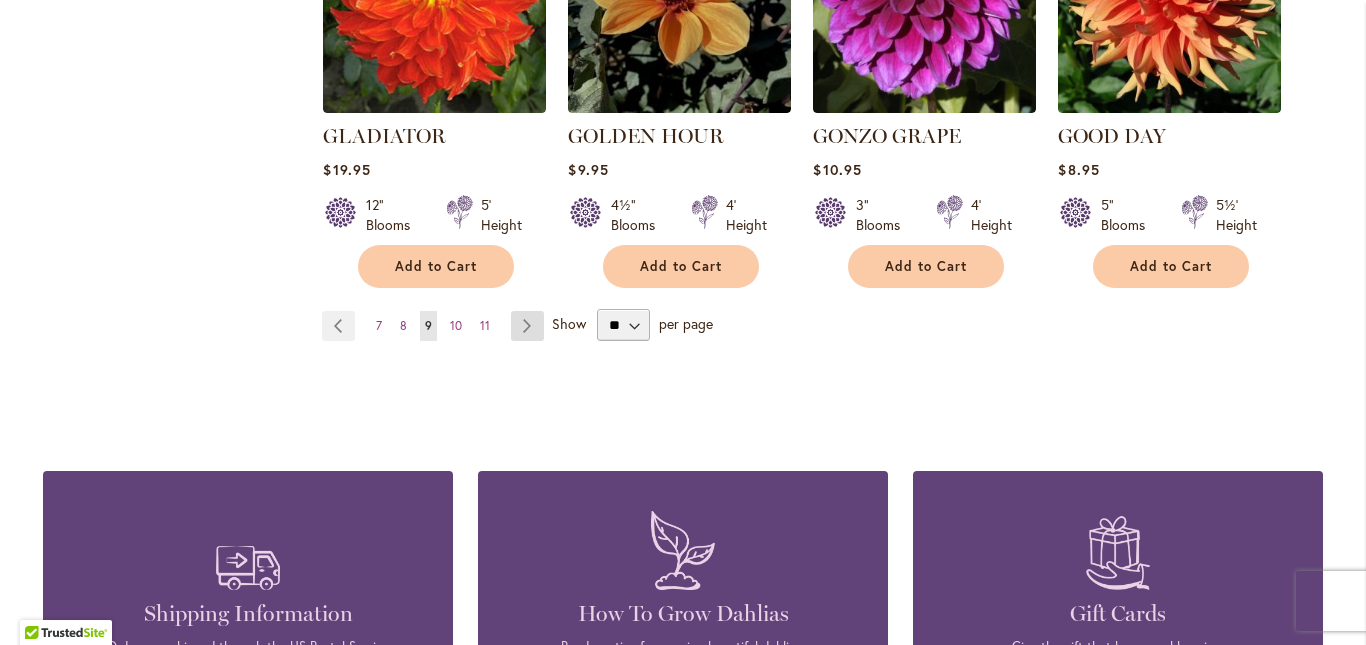 click on "Page
Next" at bounding box center (527, 326) 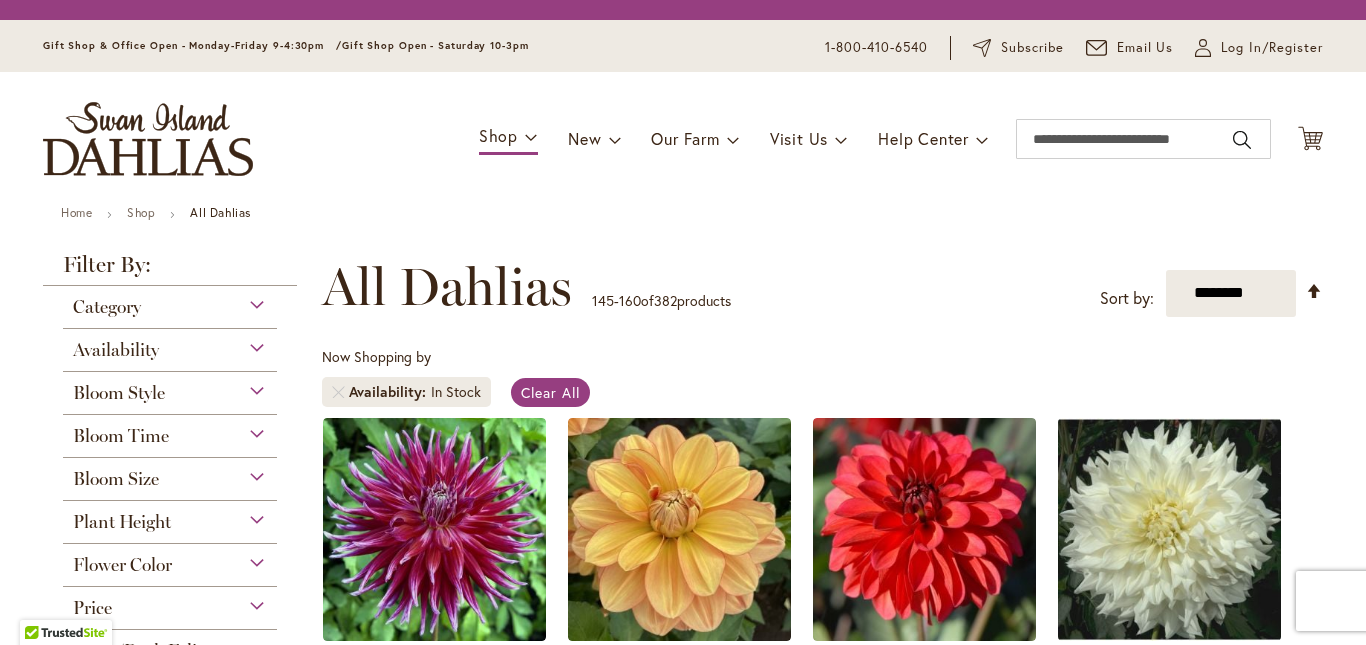 scroll, scrollTop: 0, scrollLeft: 0, axis: both 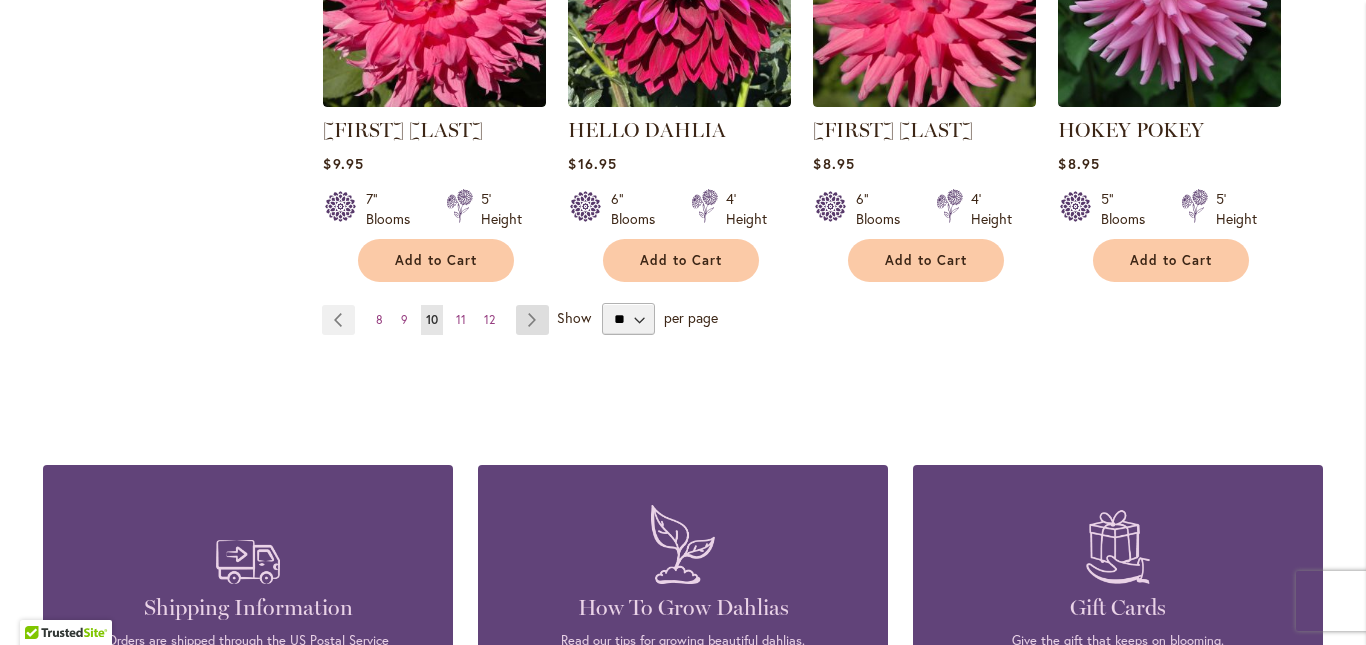 click on "Page
Next" at bounding box center (532, 320) 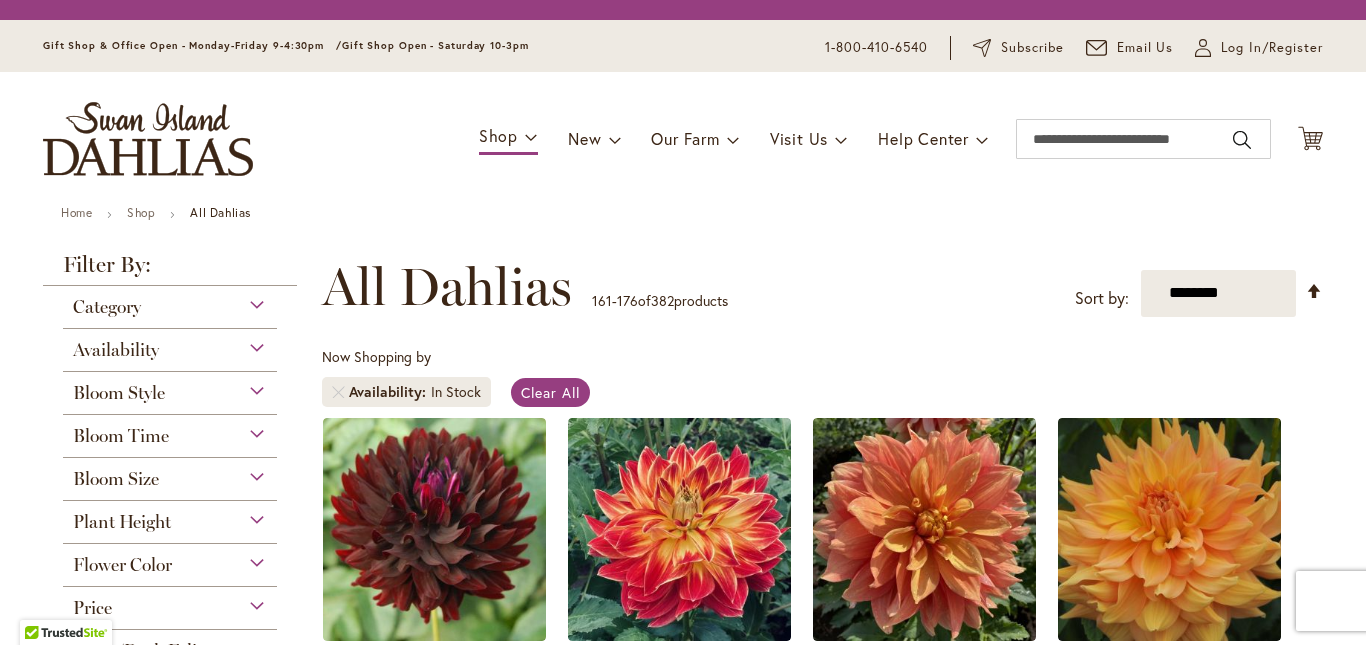 scroll, scrollTop: 0, scrollLeft: 0, axis: both 